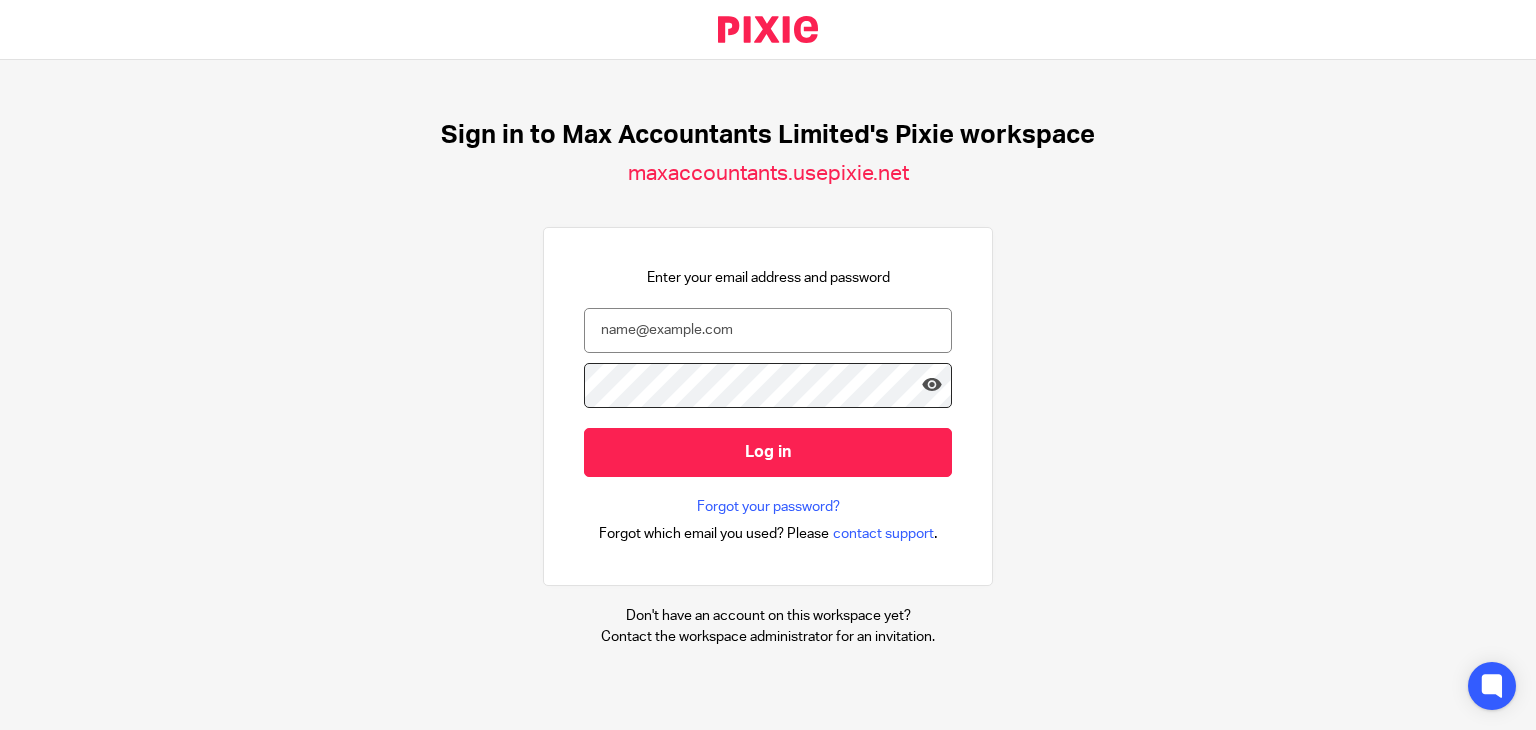 scroll, scrollTop: 0, scrollLeft: 0, axis: both 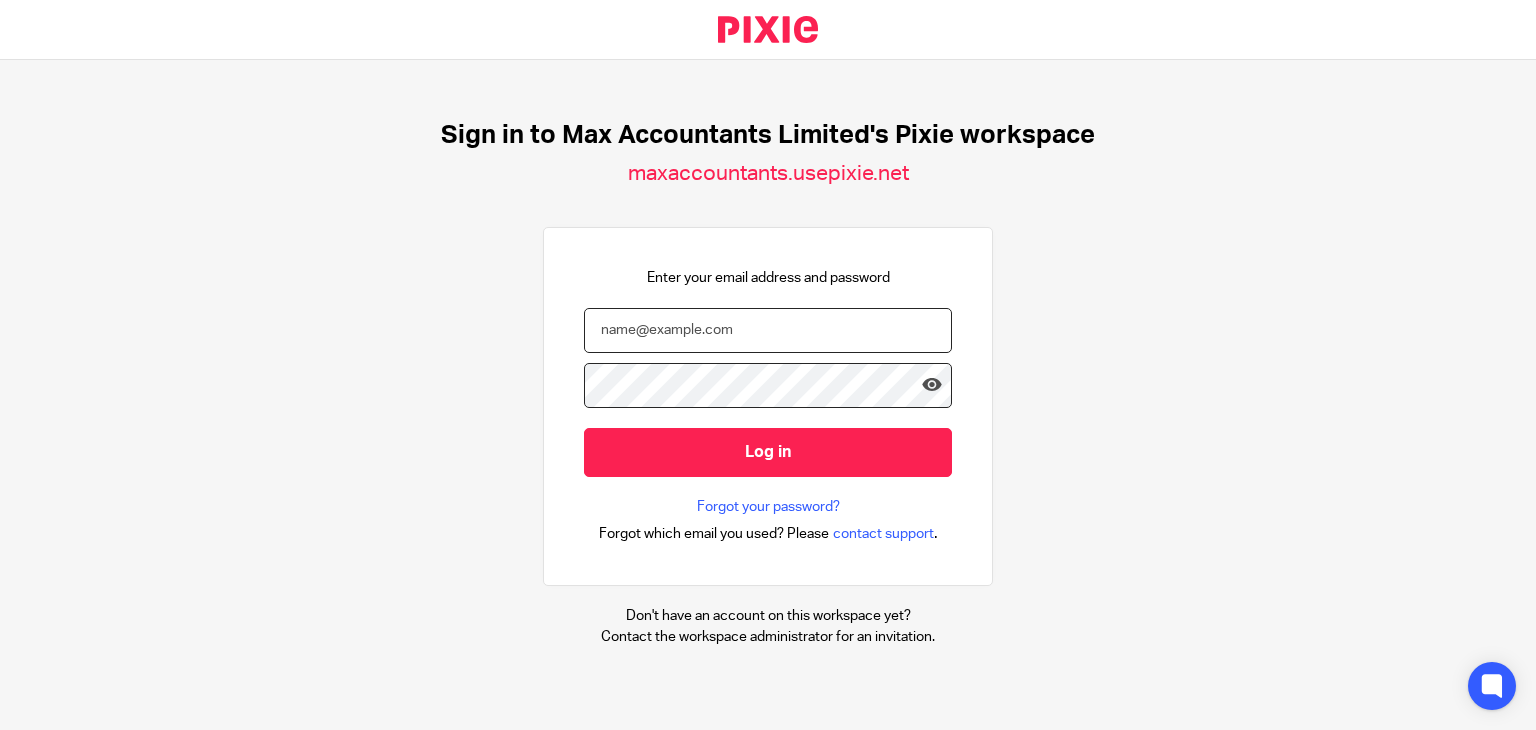 type on "[USERNAME]@[DOMAIN].co.uk" 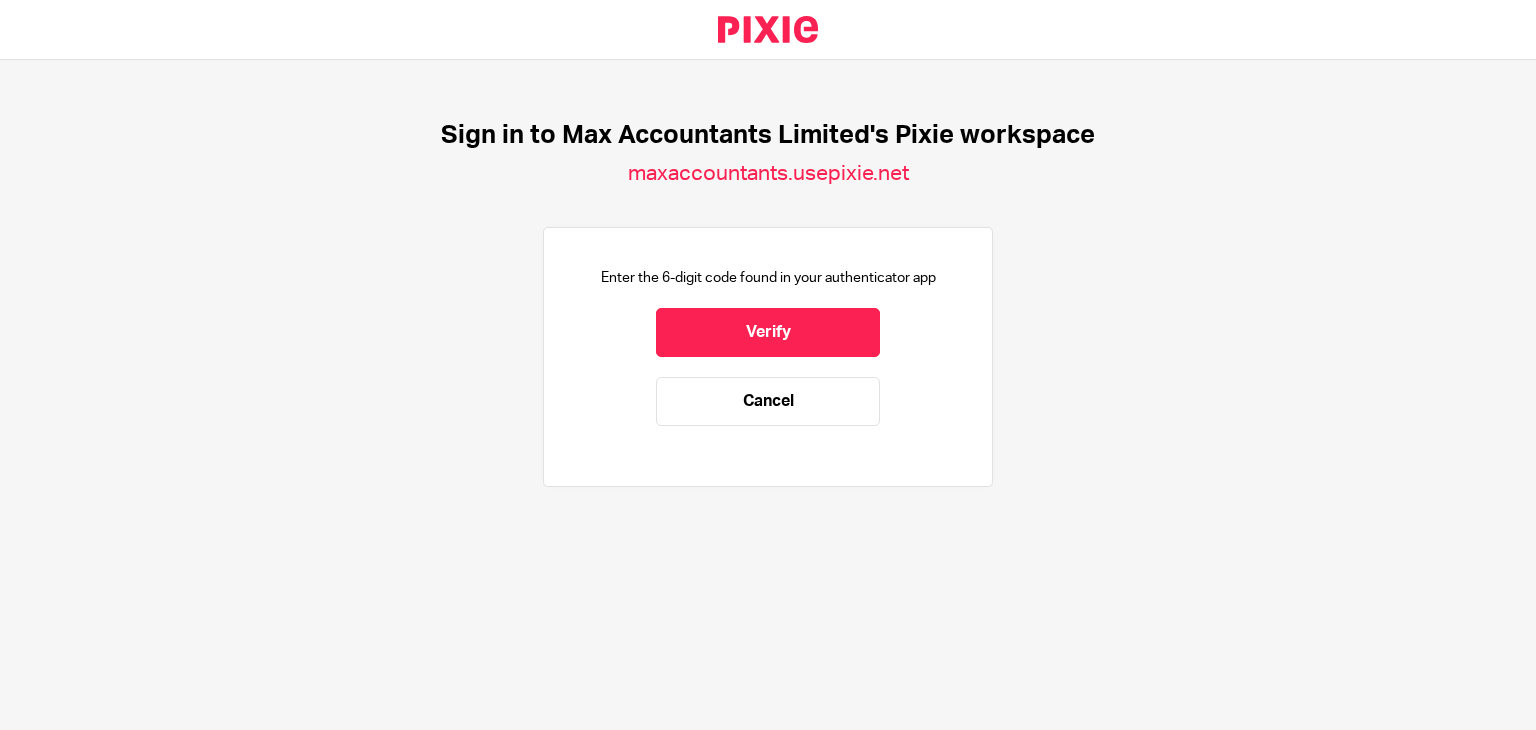 scroll, scrollTop: 0, scrollLeft: 0, axis: both 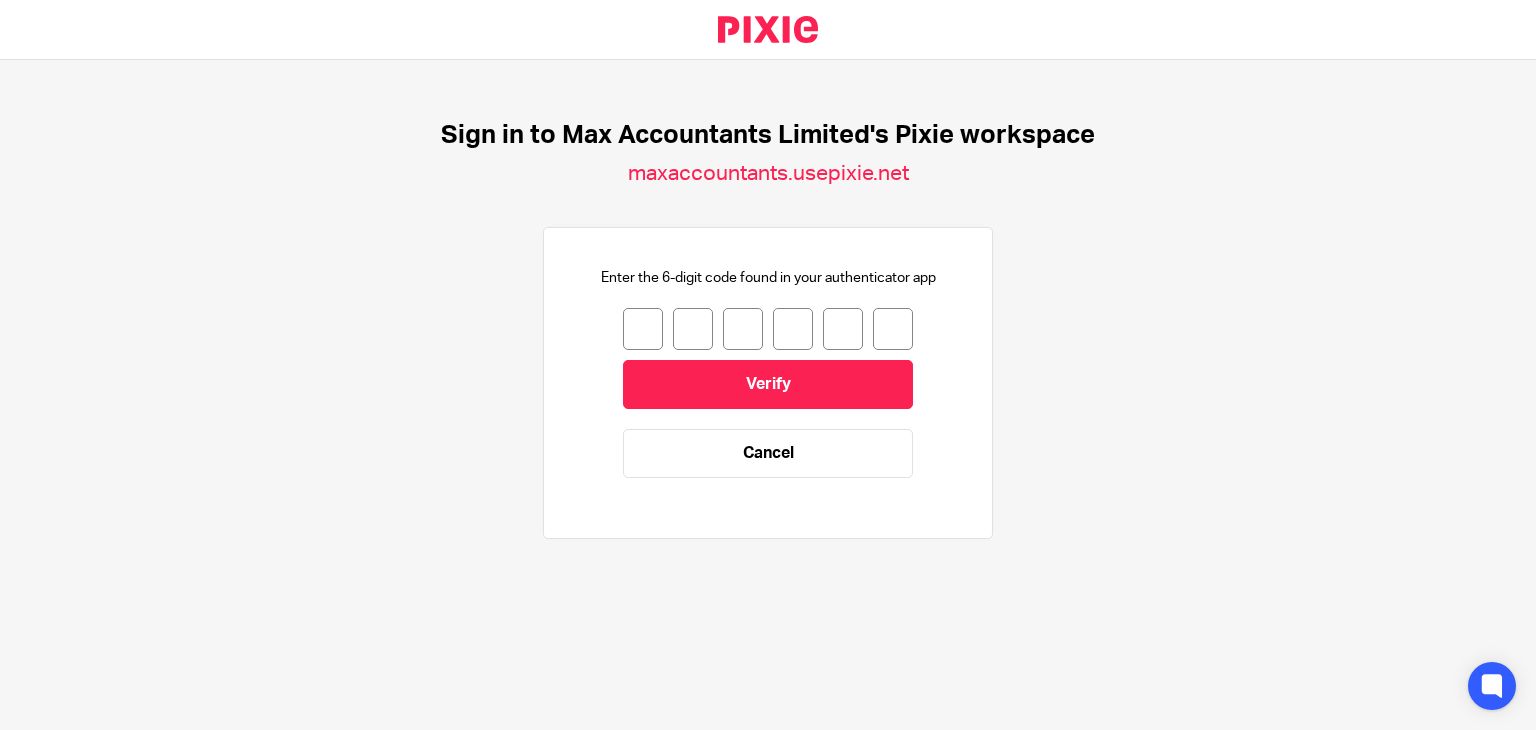 click at bounding box center [643, 329] 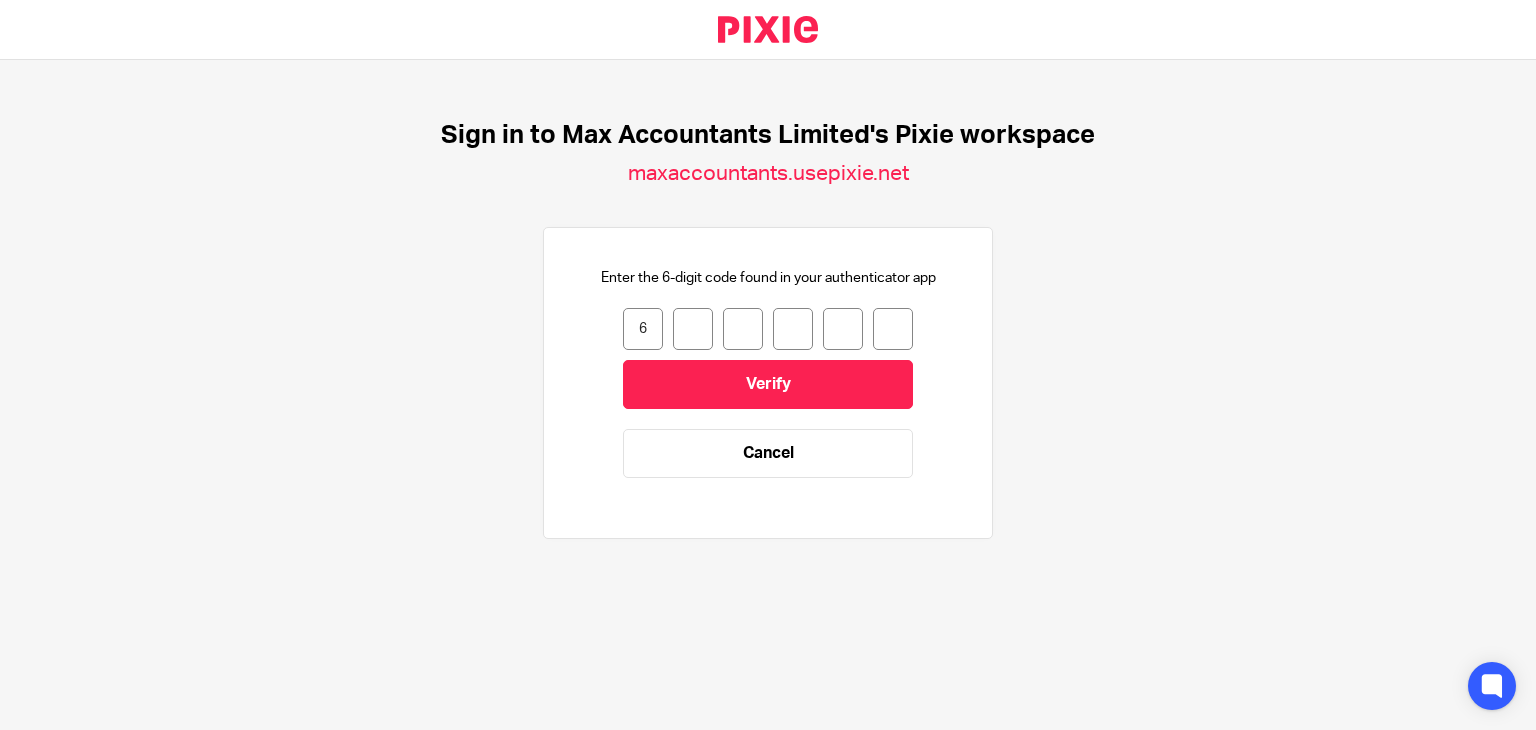 type on "4" 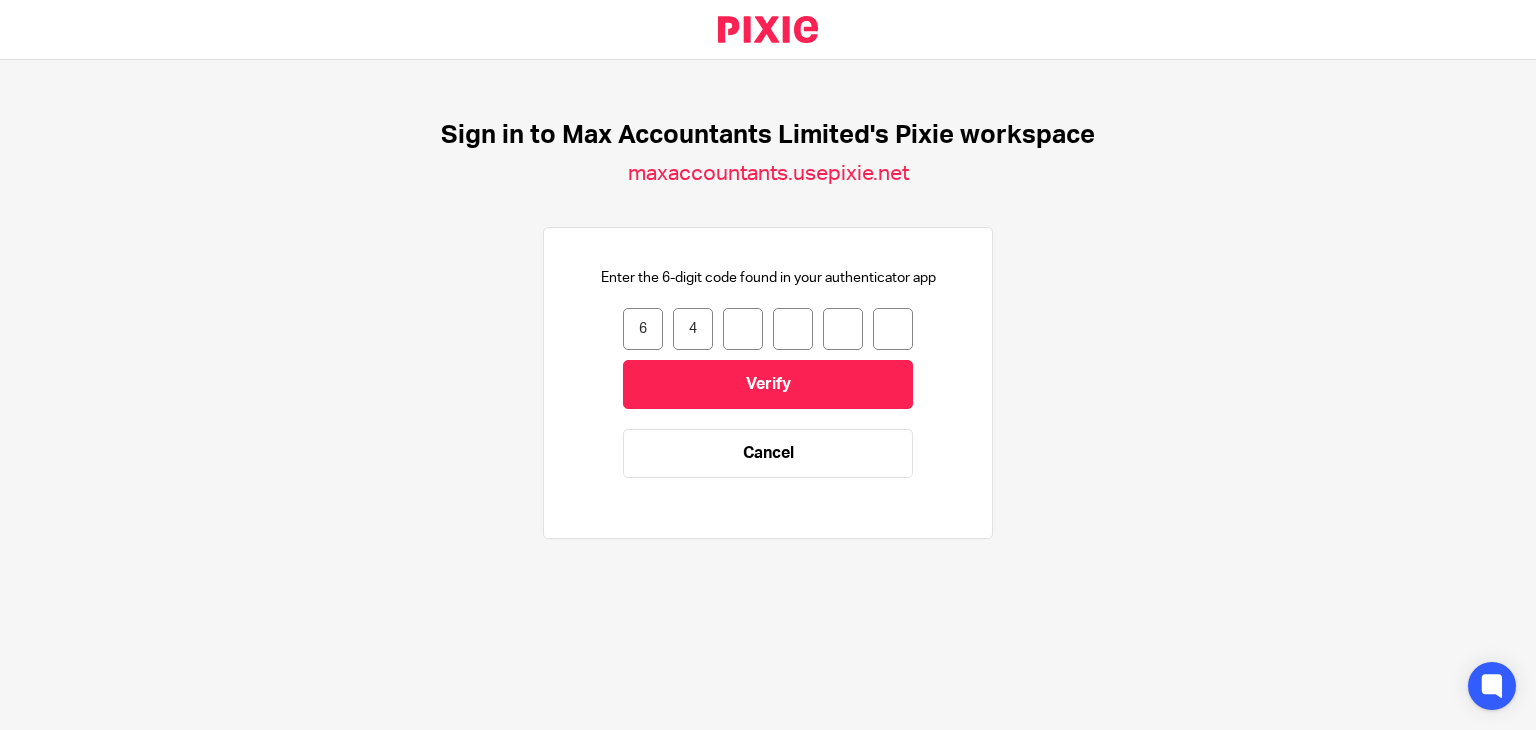 type on "9" 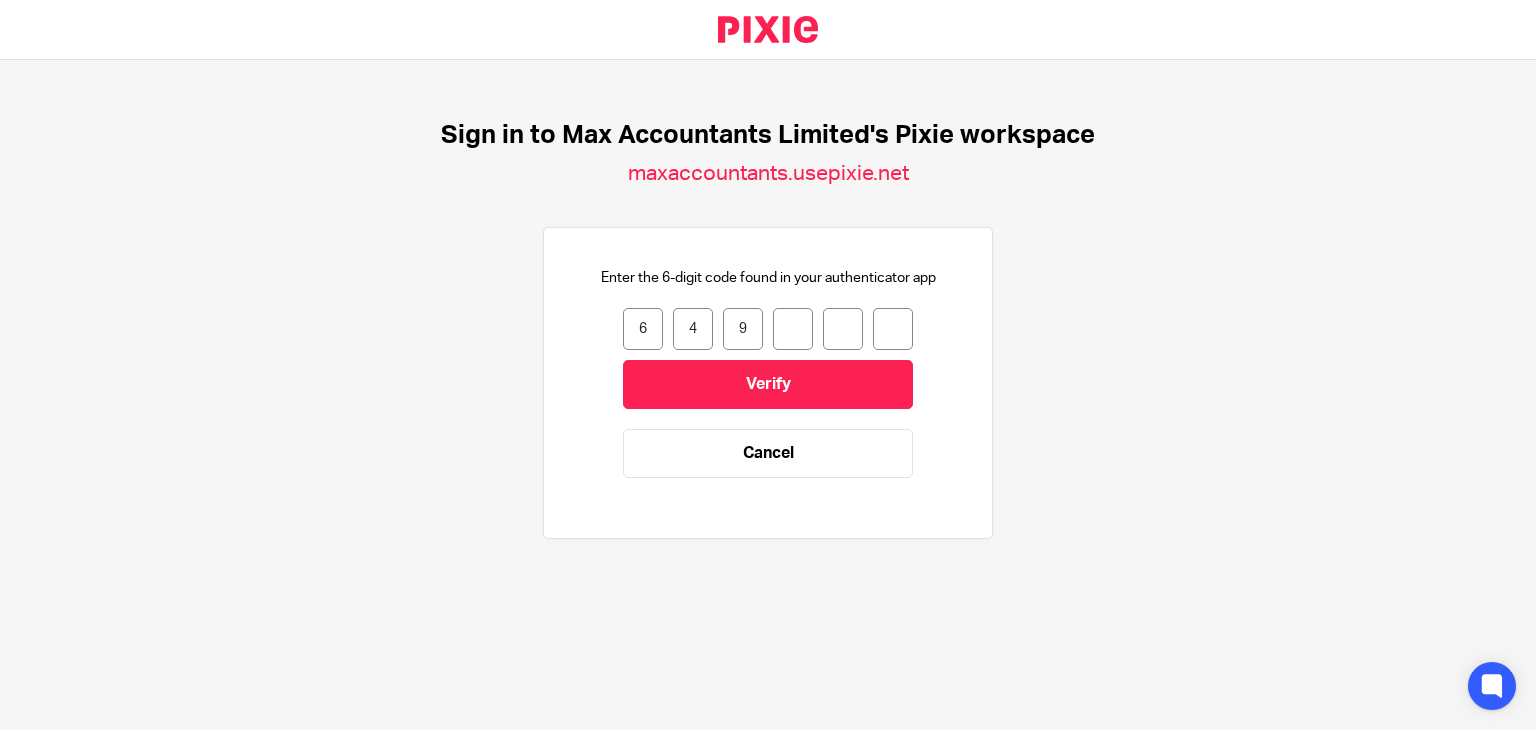 type on "2" 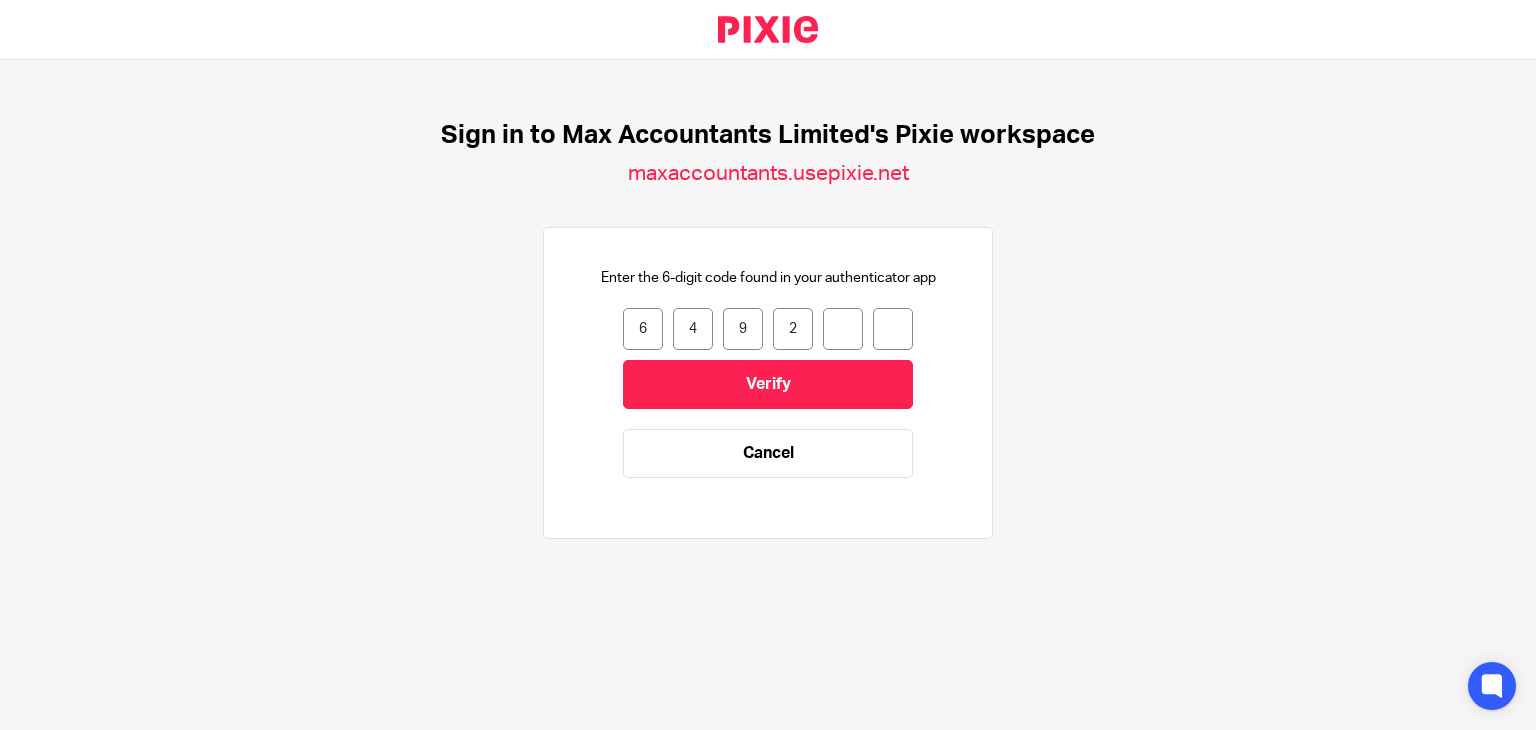 type on "8" 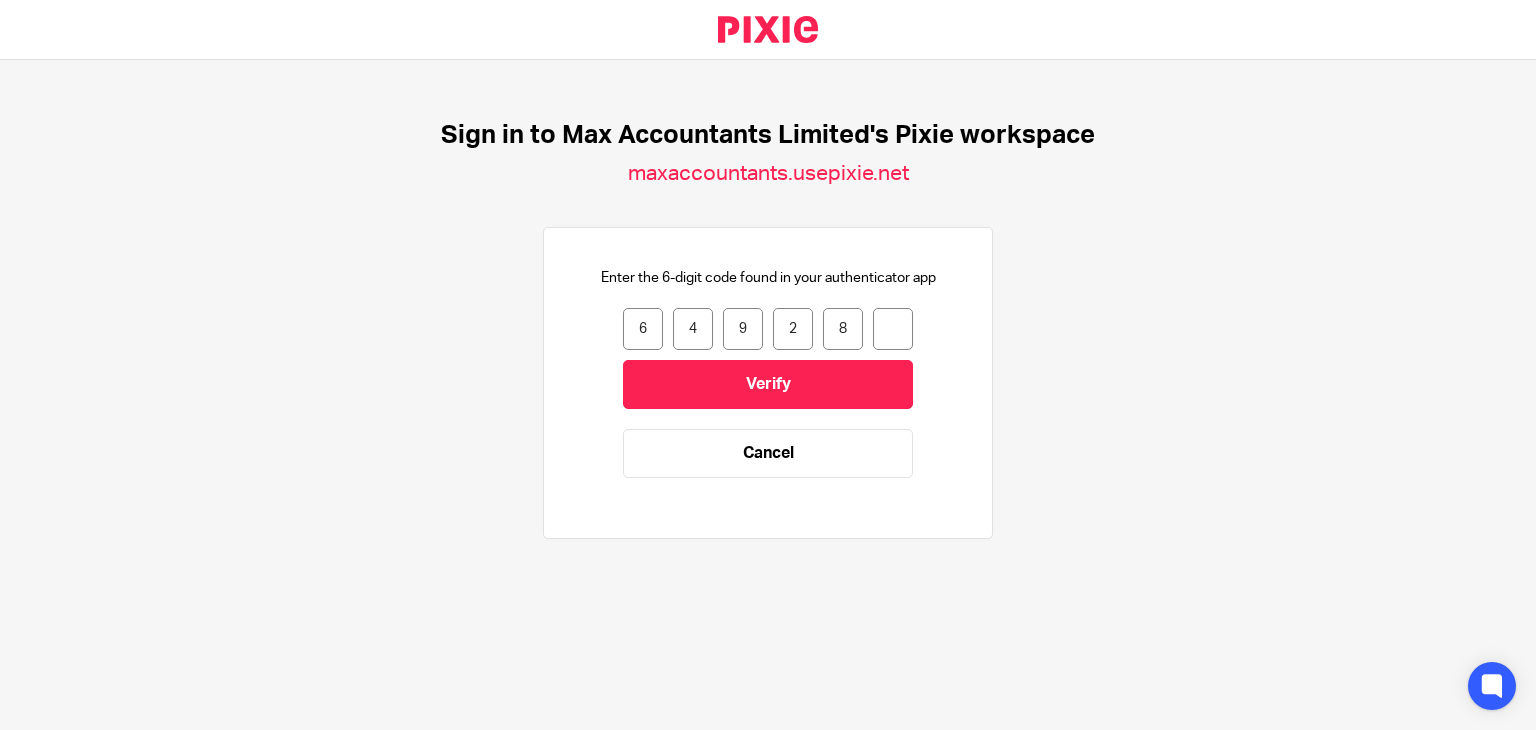 type on "0" 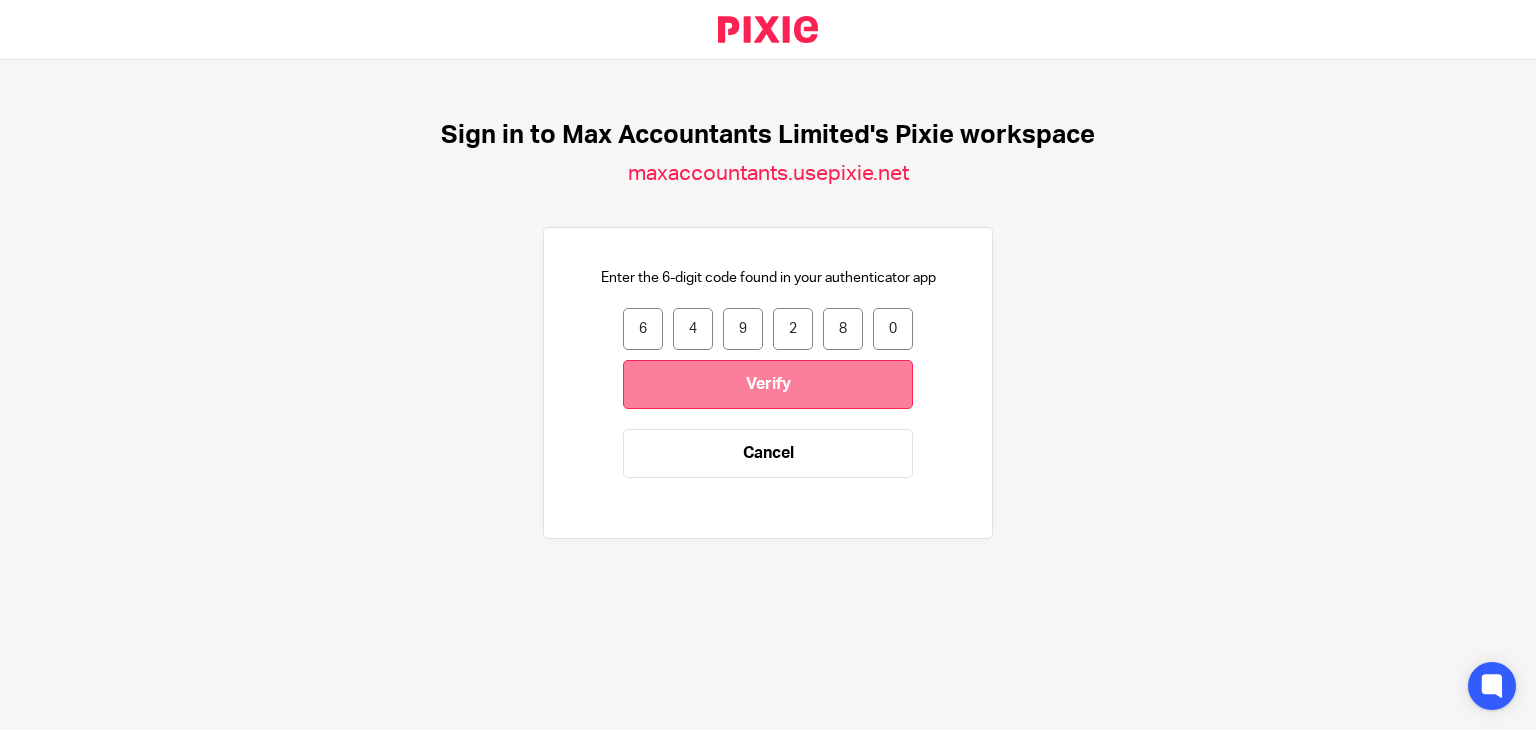 click on "Verify" at bounding box center [768, 384] 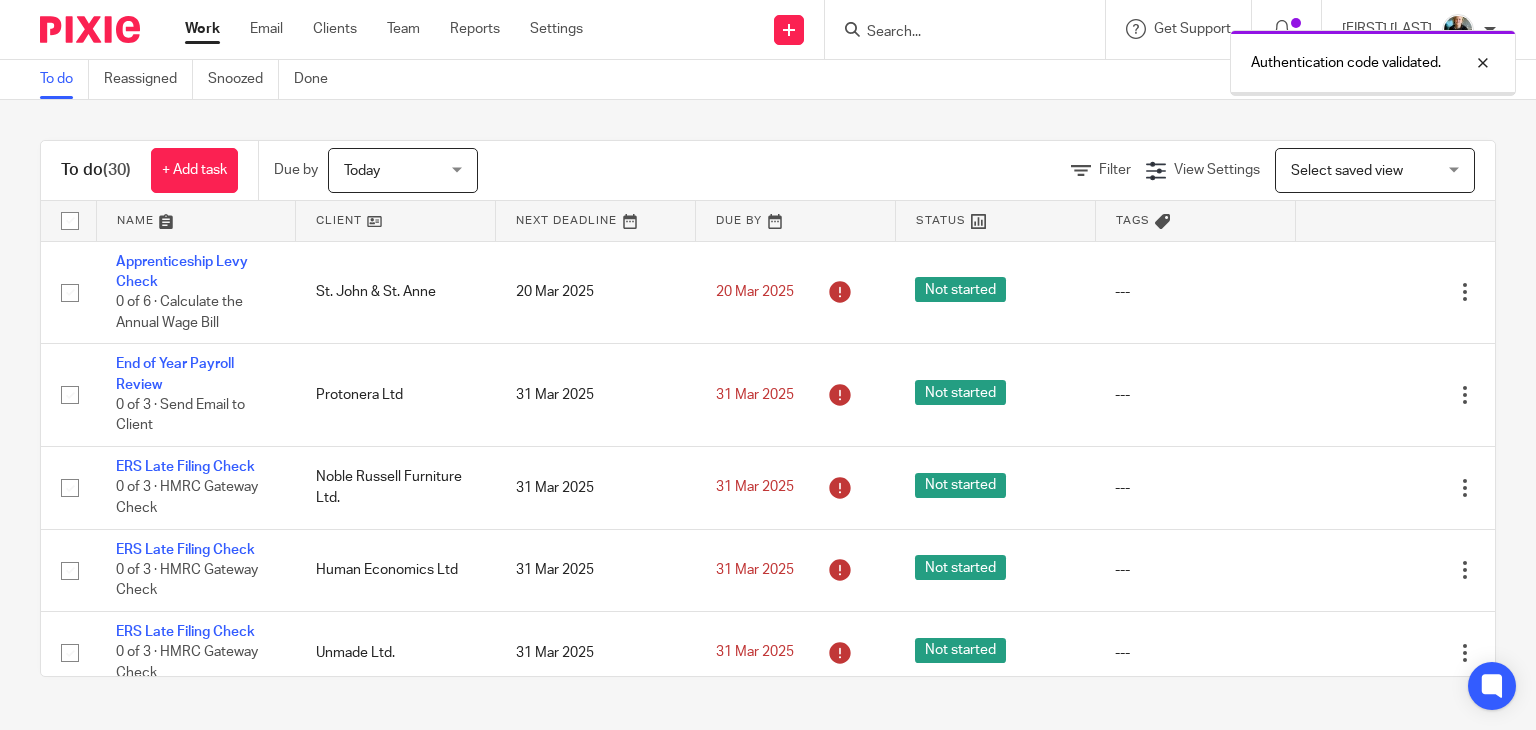 scroll, scrollTop: 0, scrollLeft: 0, axis: both 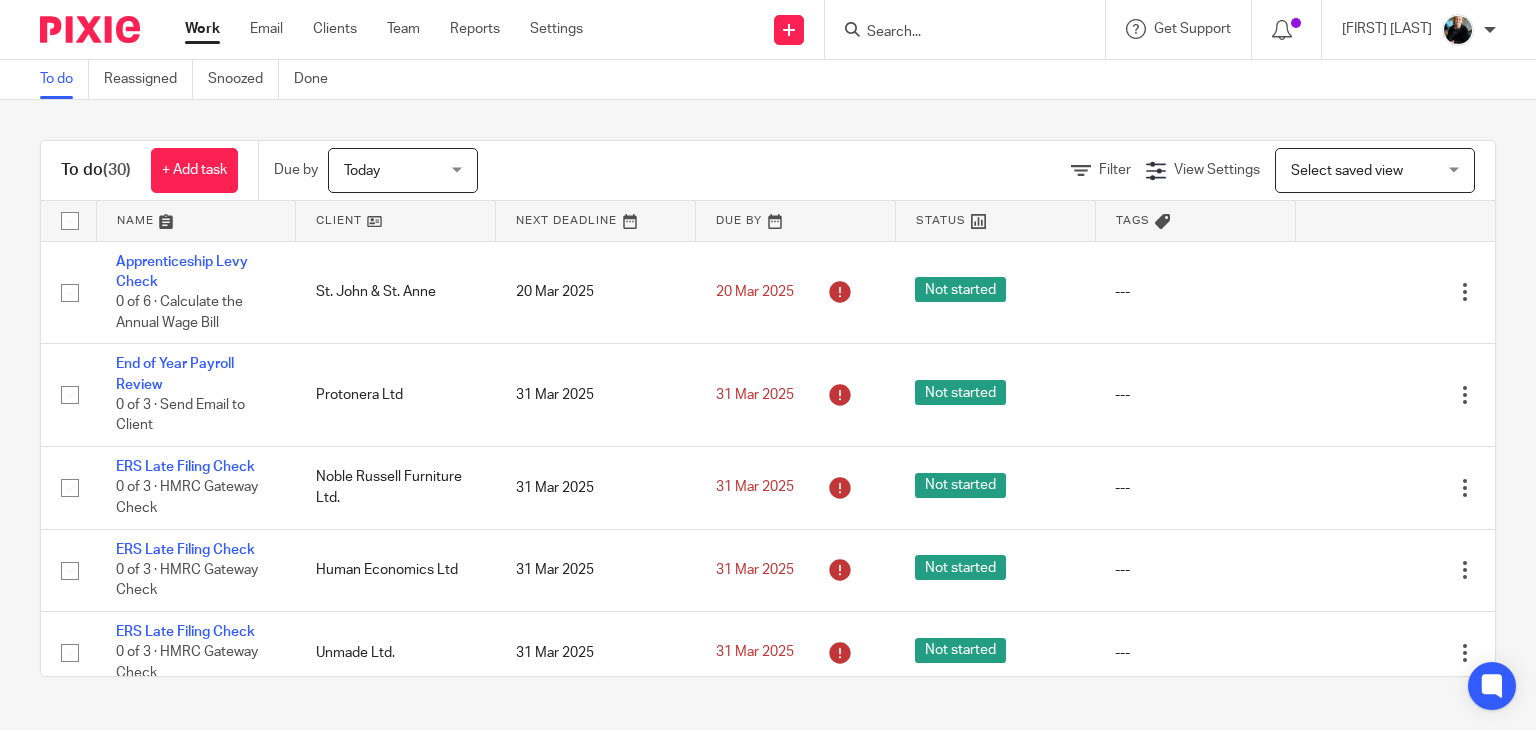 click at bounding box center [955, 33] 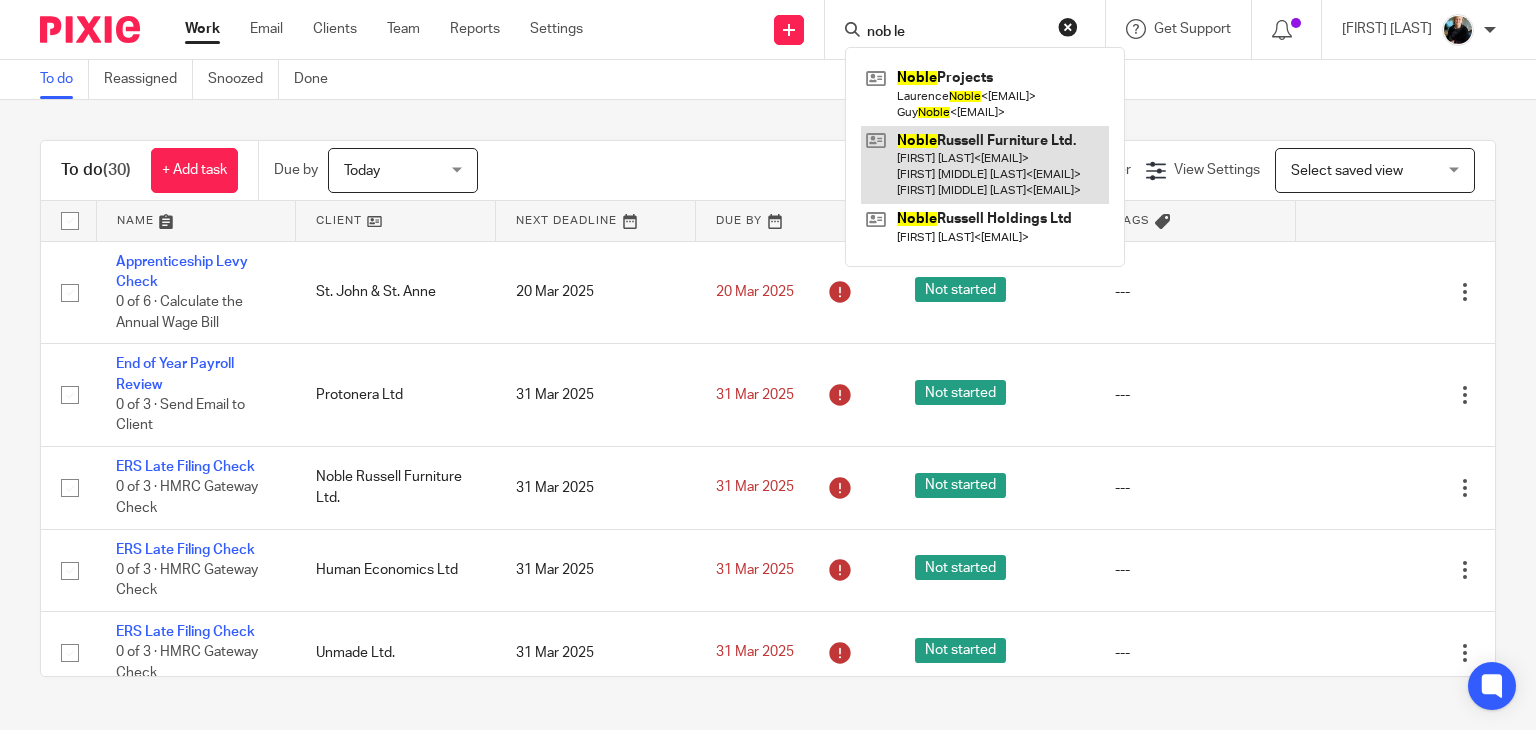 type on "nob le" 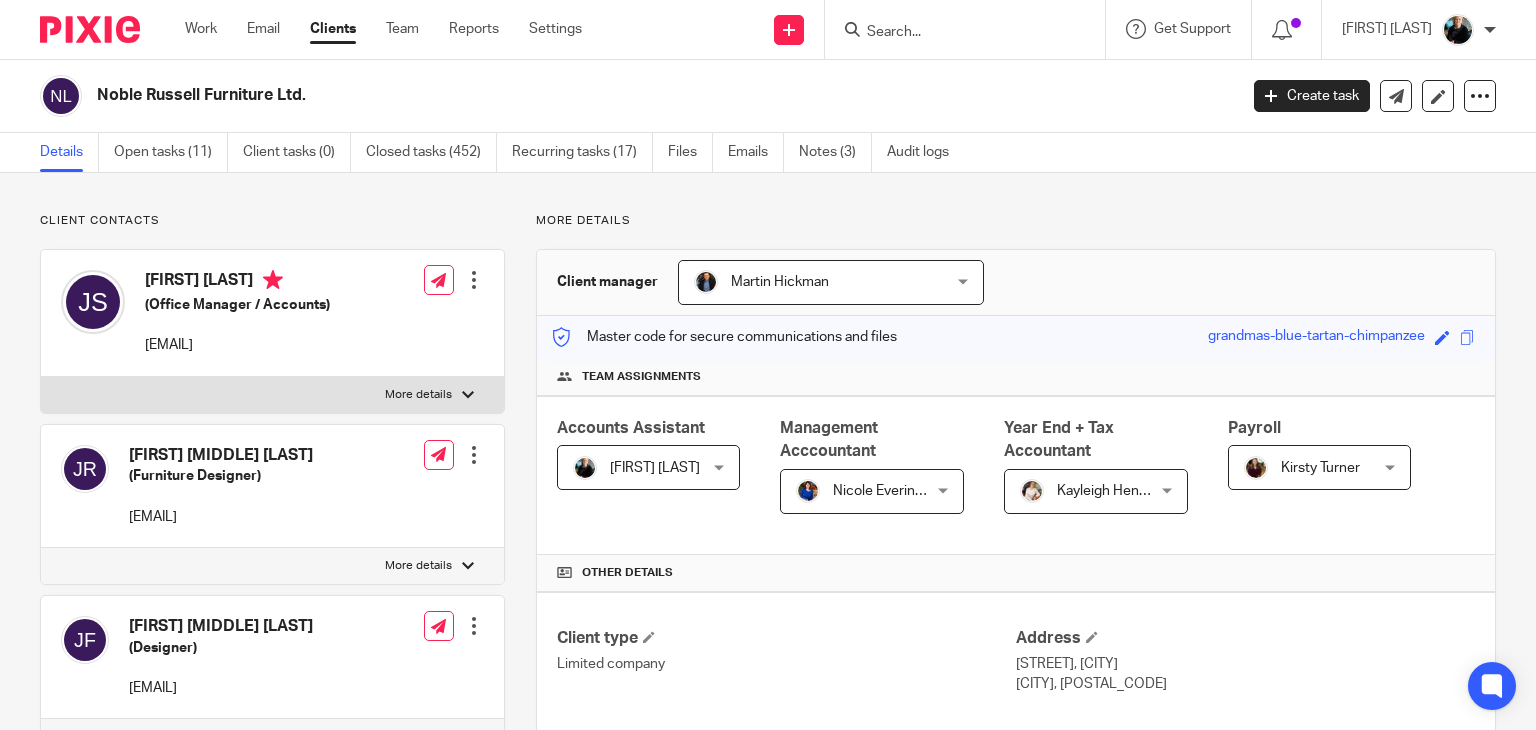 scroll, scrollTop: 0, scrollLeft: 0, axis: both 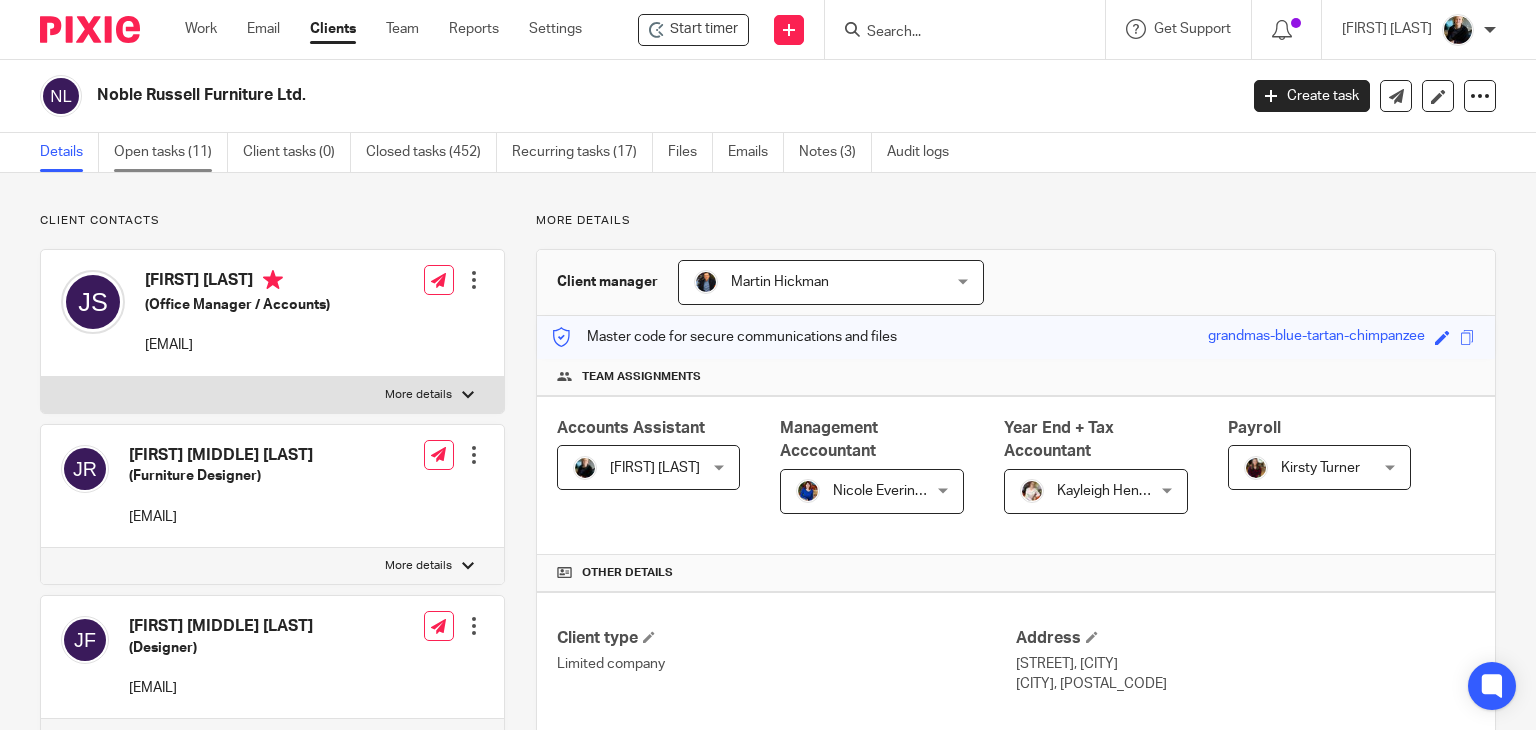 click on "Open tasks (11)" at bounding box center [171, 152] 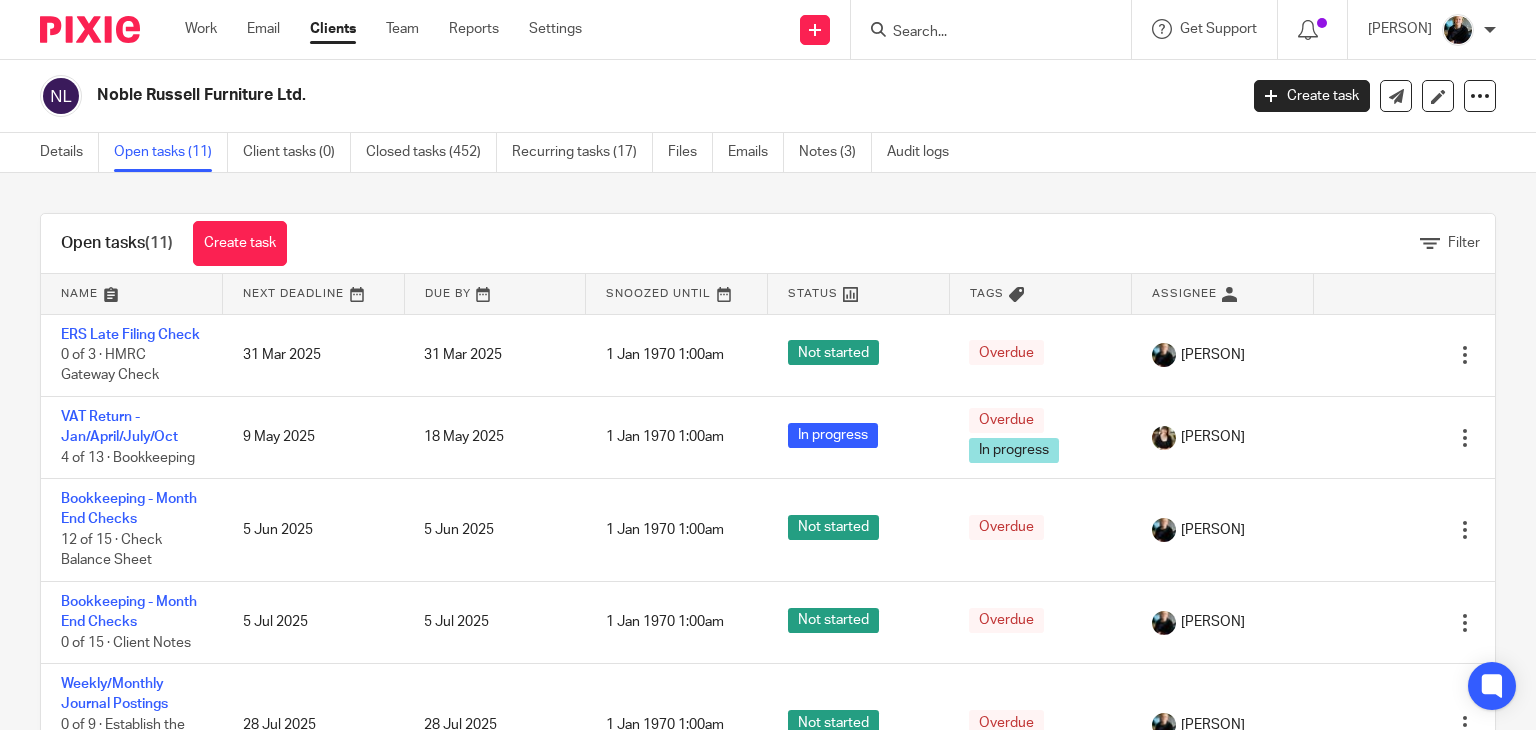 scroll, scrollTop: 0, scrollLeft: 0, axis: both 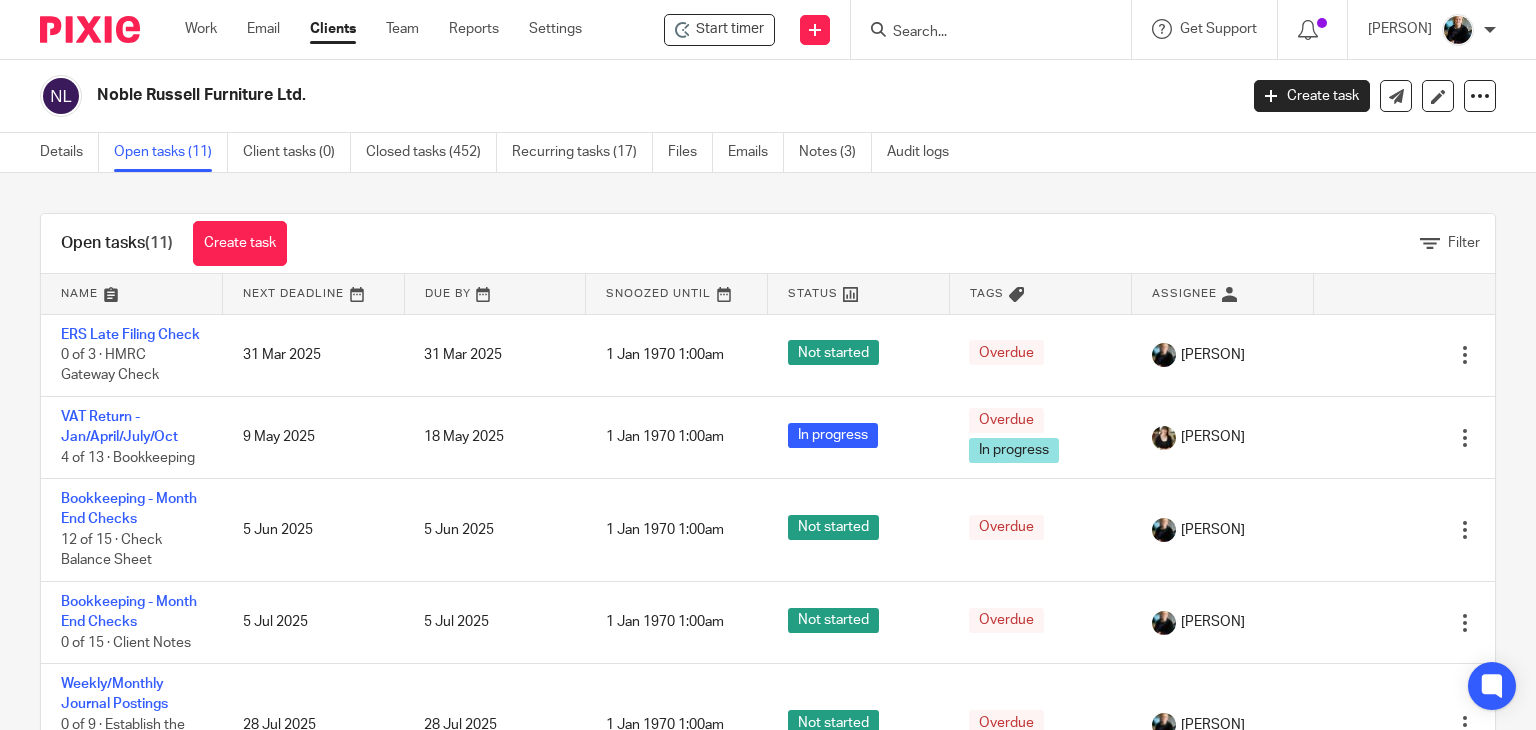 click at bounding box center [981, 33] 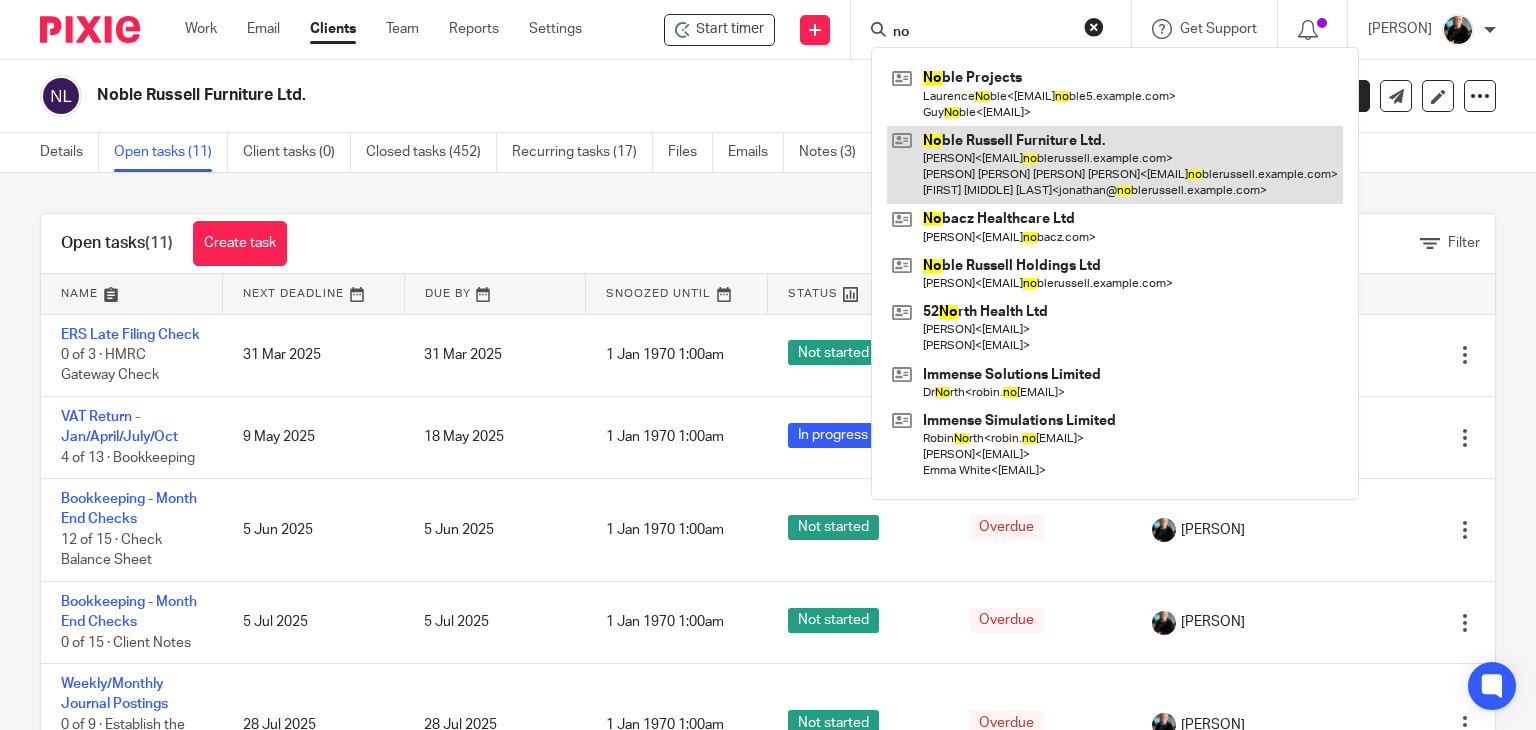 type on "no" 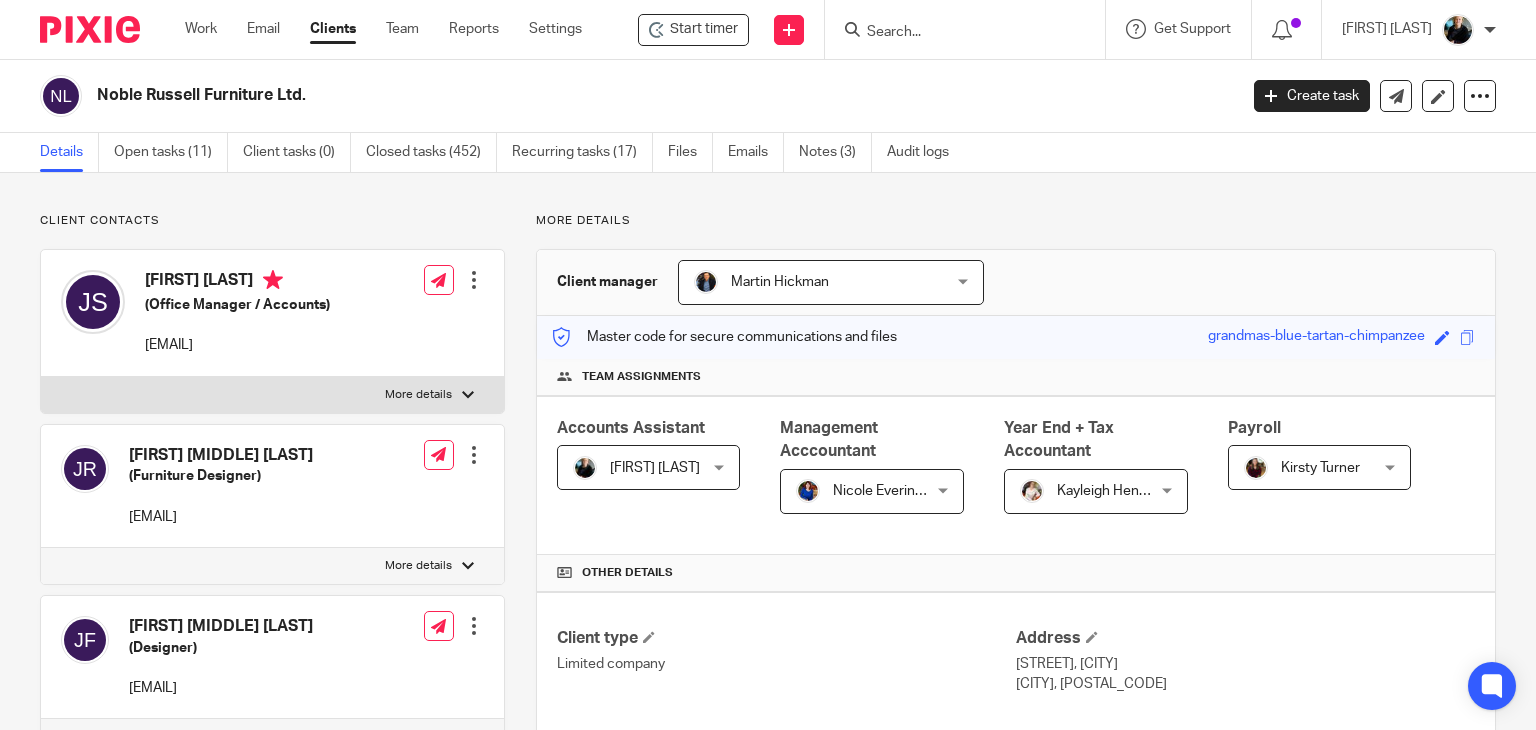 scroll, scrollTop: 0, scrollLeft: 0, axis: both 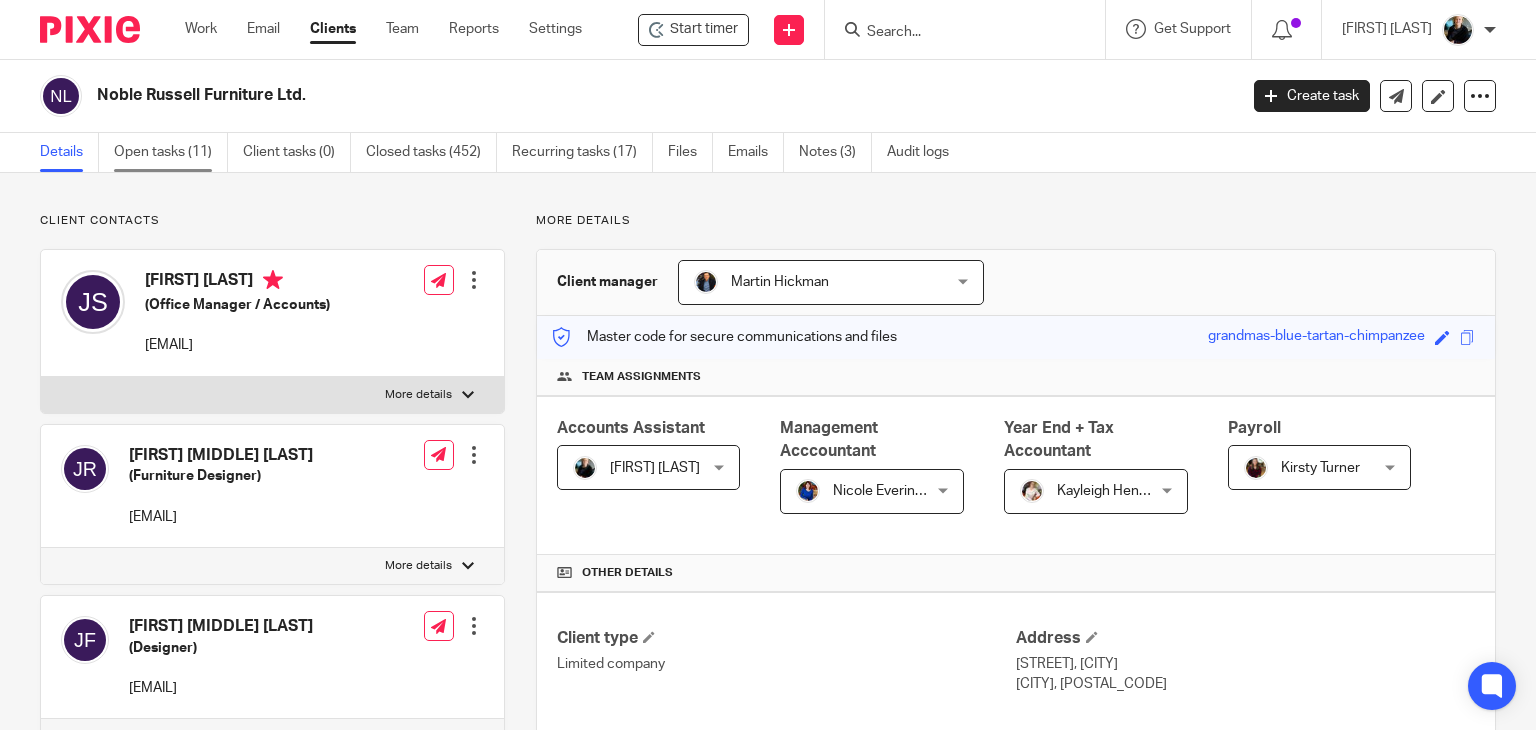 click on "Open tasks (11)" at bounding box center (171, 152) 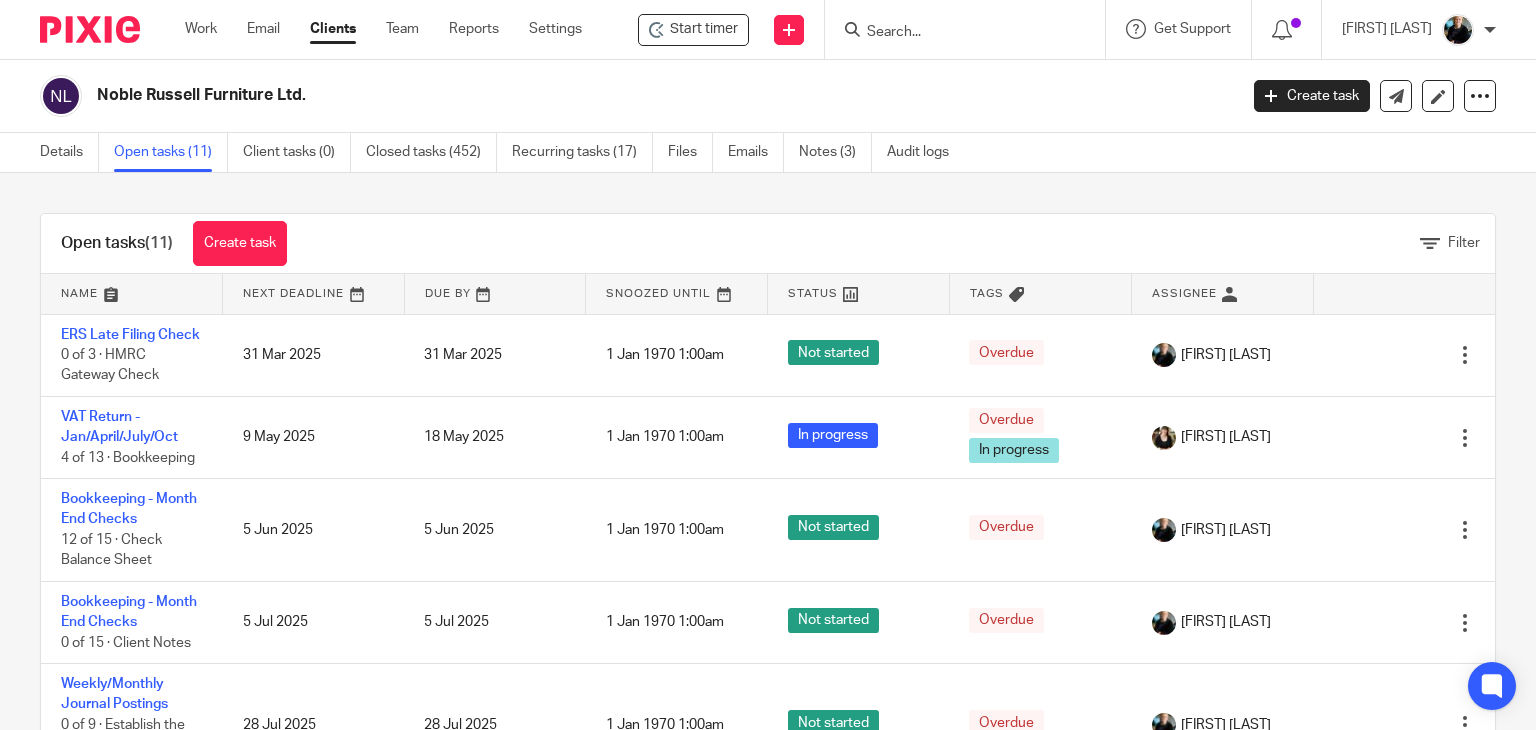 scroll, scrollTop: 0, scrollLeft: 0, axis: both 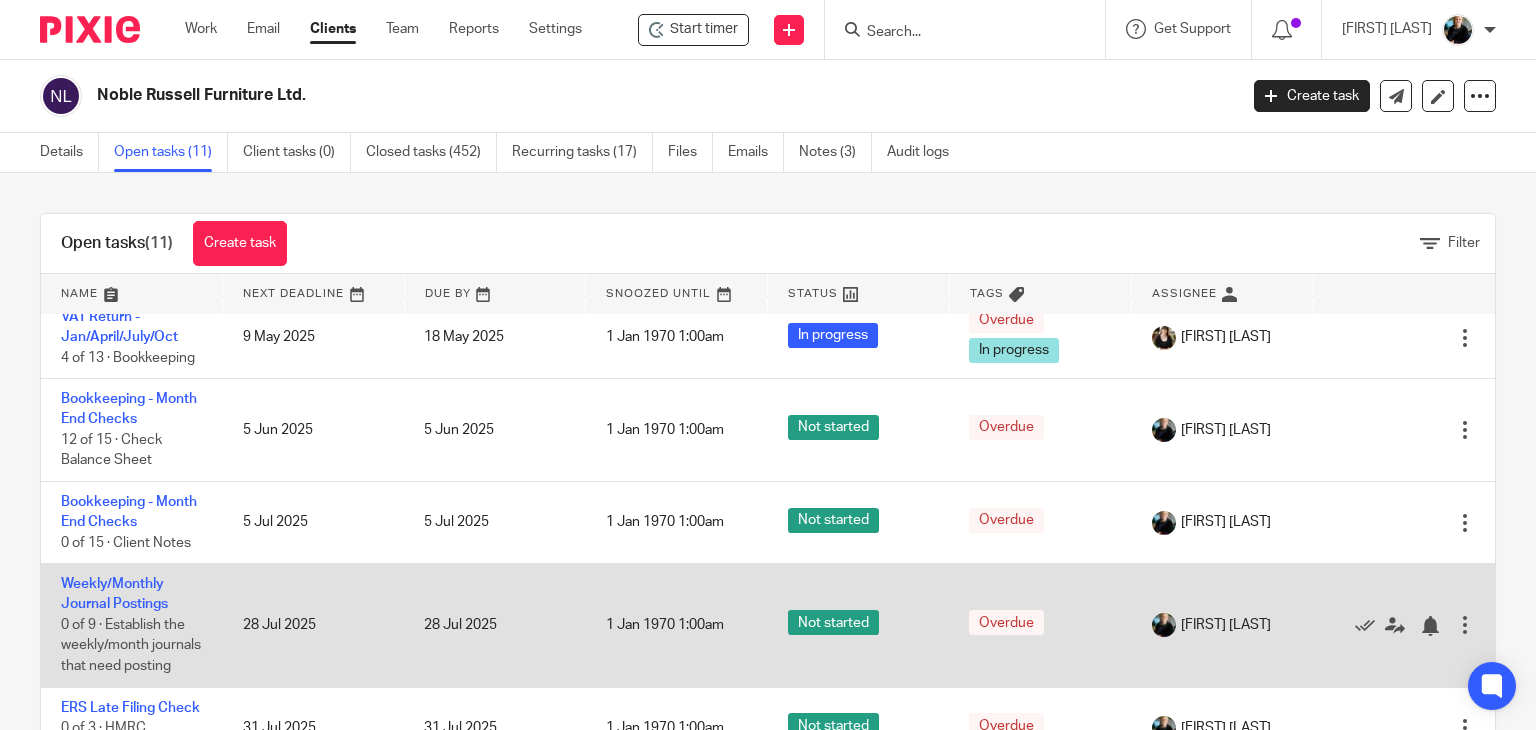 click on "Weekly/Monthly Journal Postings
0
of
9 ·
Establish the weekly/month journals that need posting" at bounding box center (132, 625) 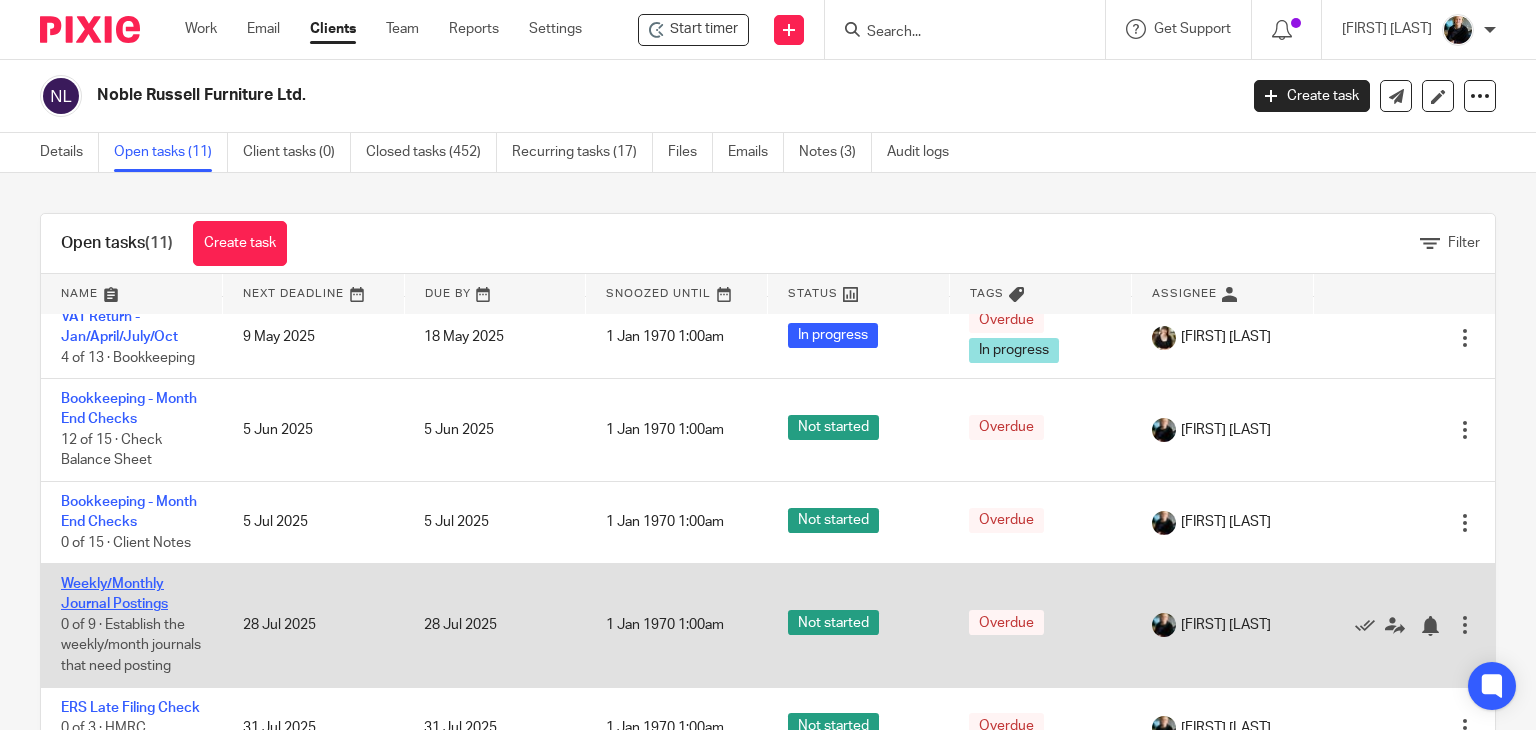 click on "Weekly/Monthly Journal Postings" at bounding box center (114, 594) 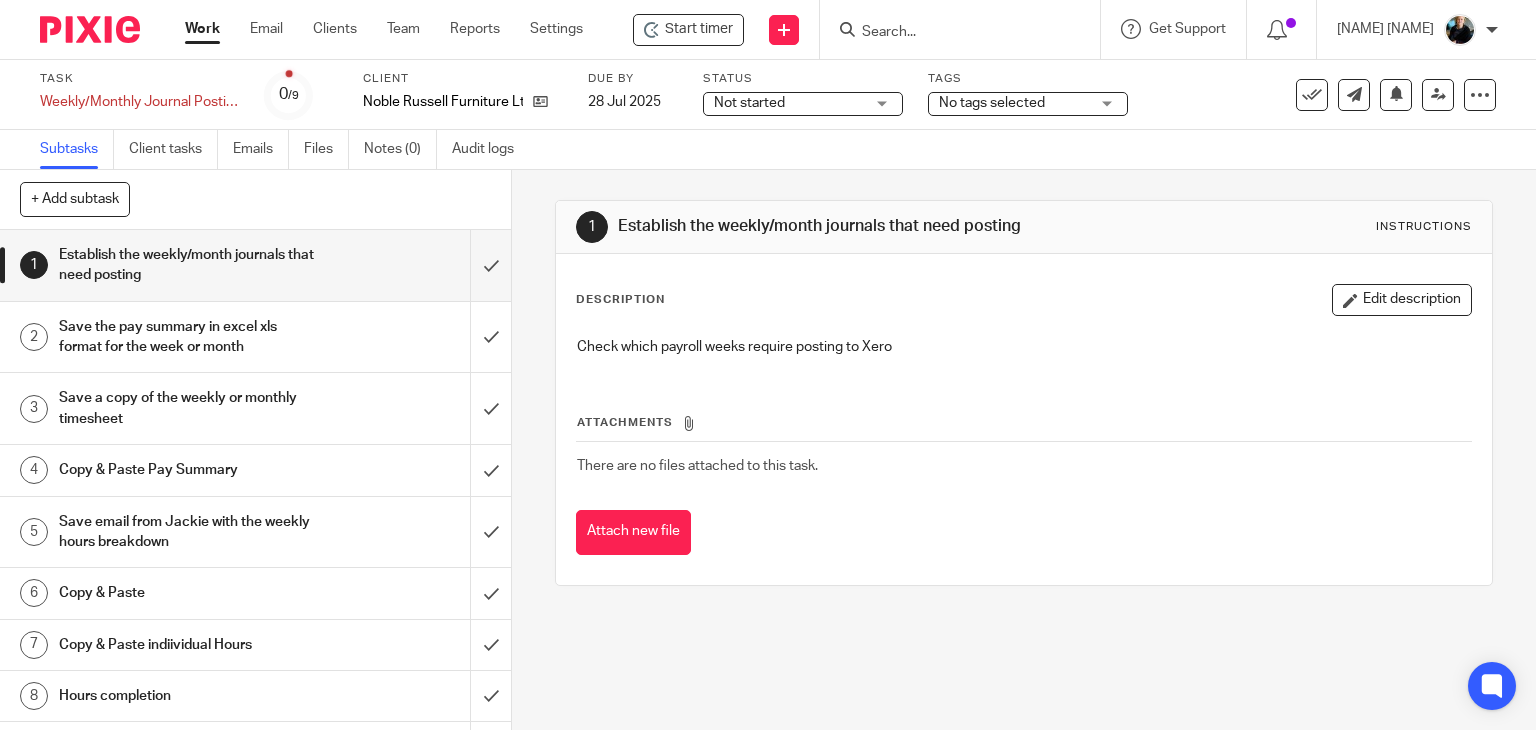 scroll, scrollTop: 0, scrollLeft: 0, axis: both 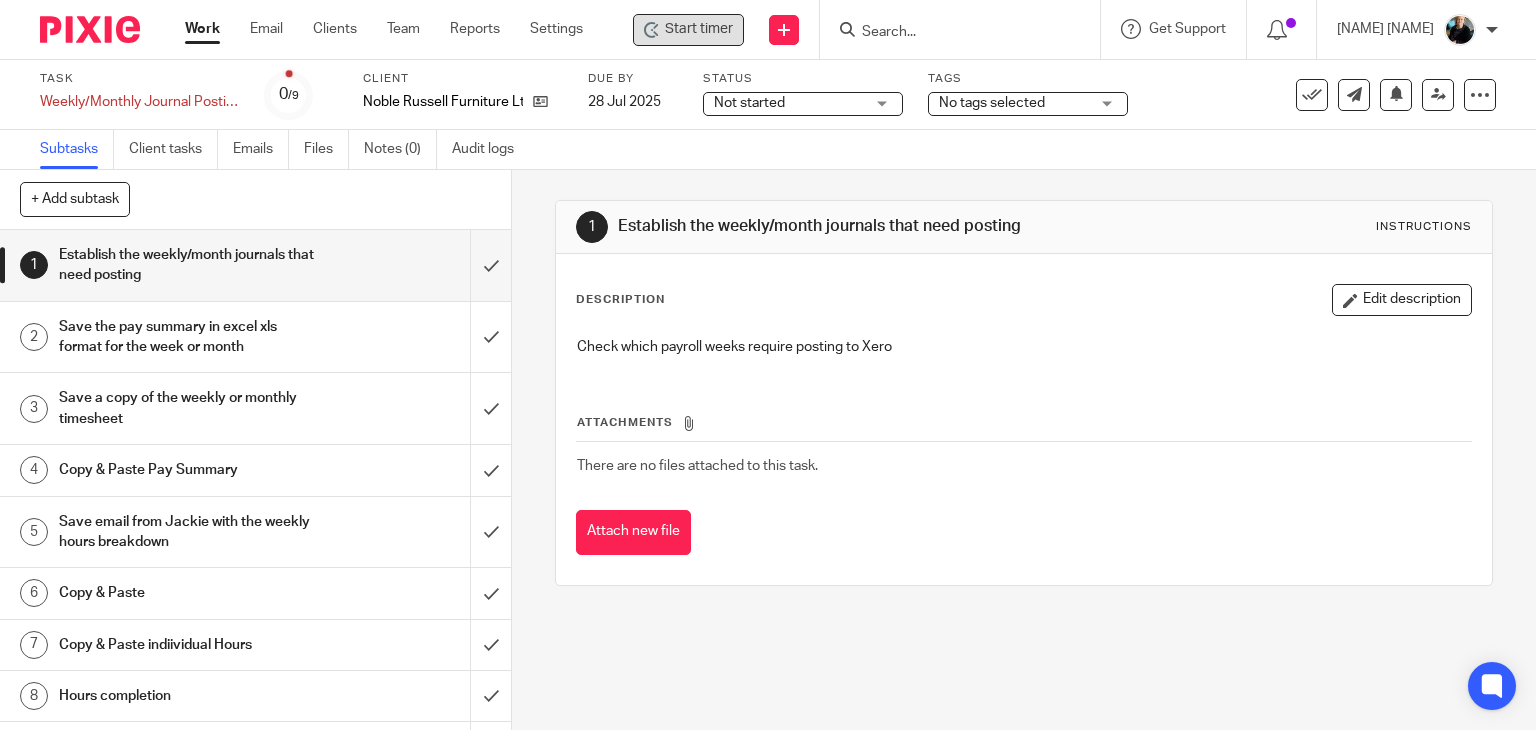 click on "Start timer" at bounding box center [699, 29] 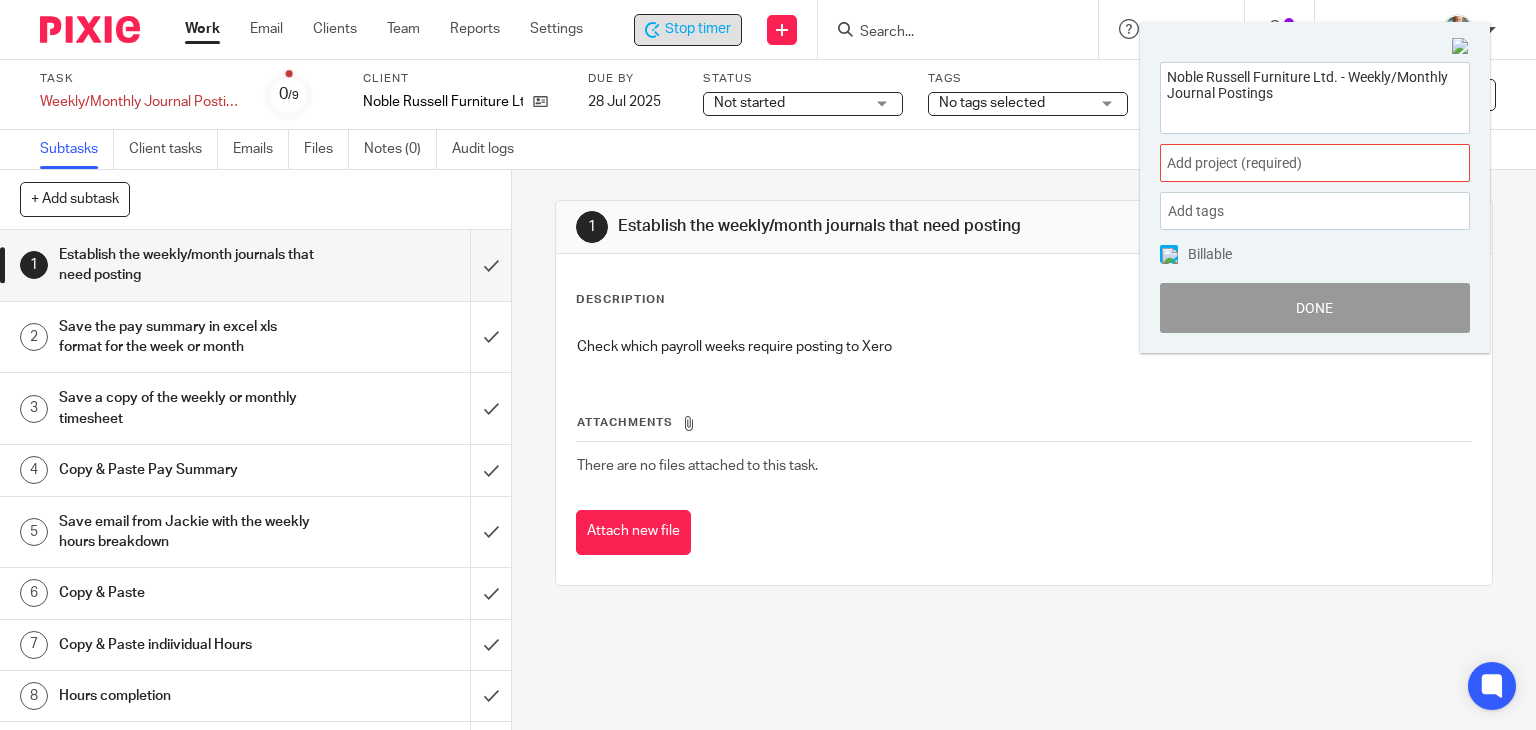 click on "Add project (required) :" at bounding box center (1315, 163) 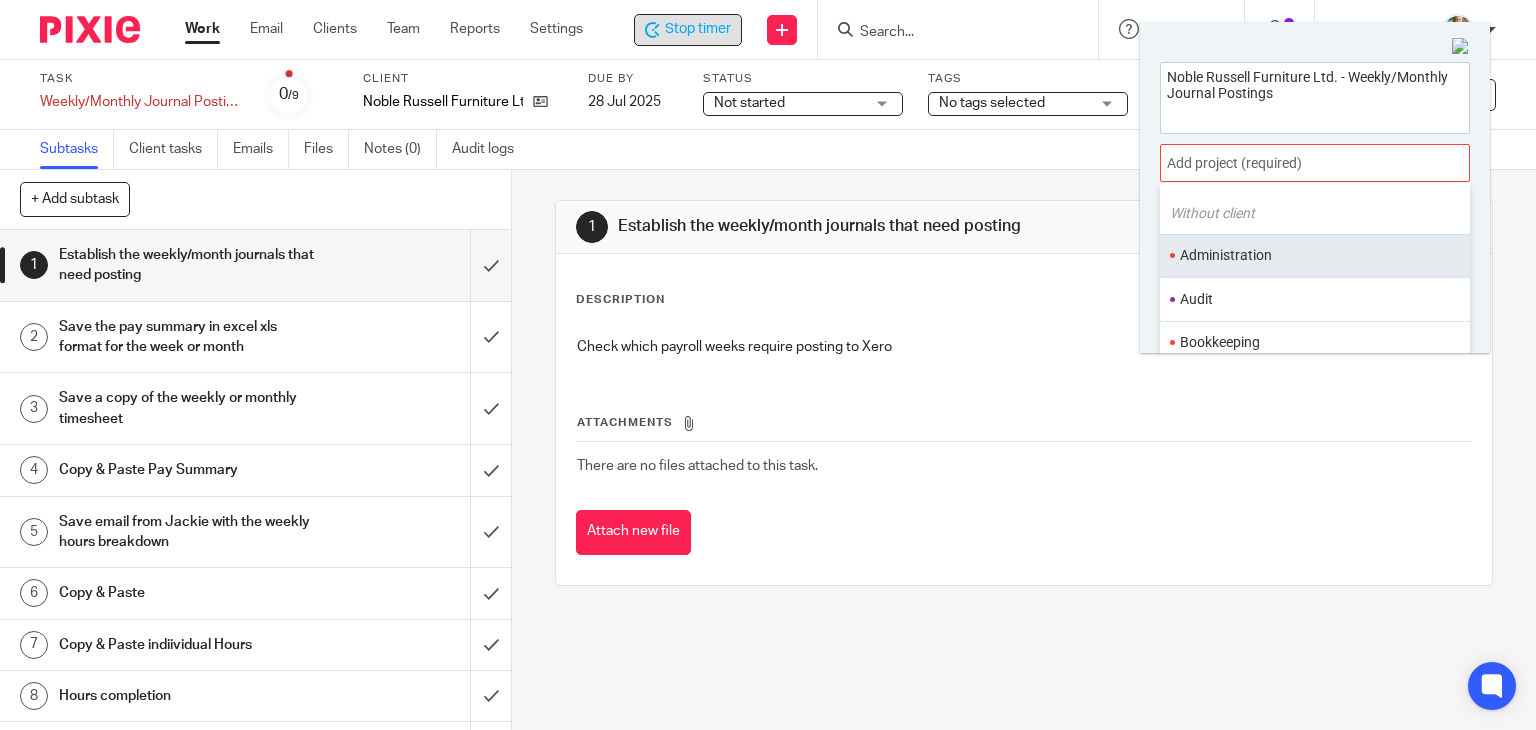 scroll, scrollTop: 100, scrollLeft: 0, axis: vertical 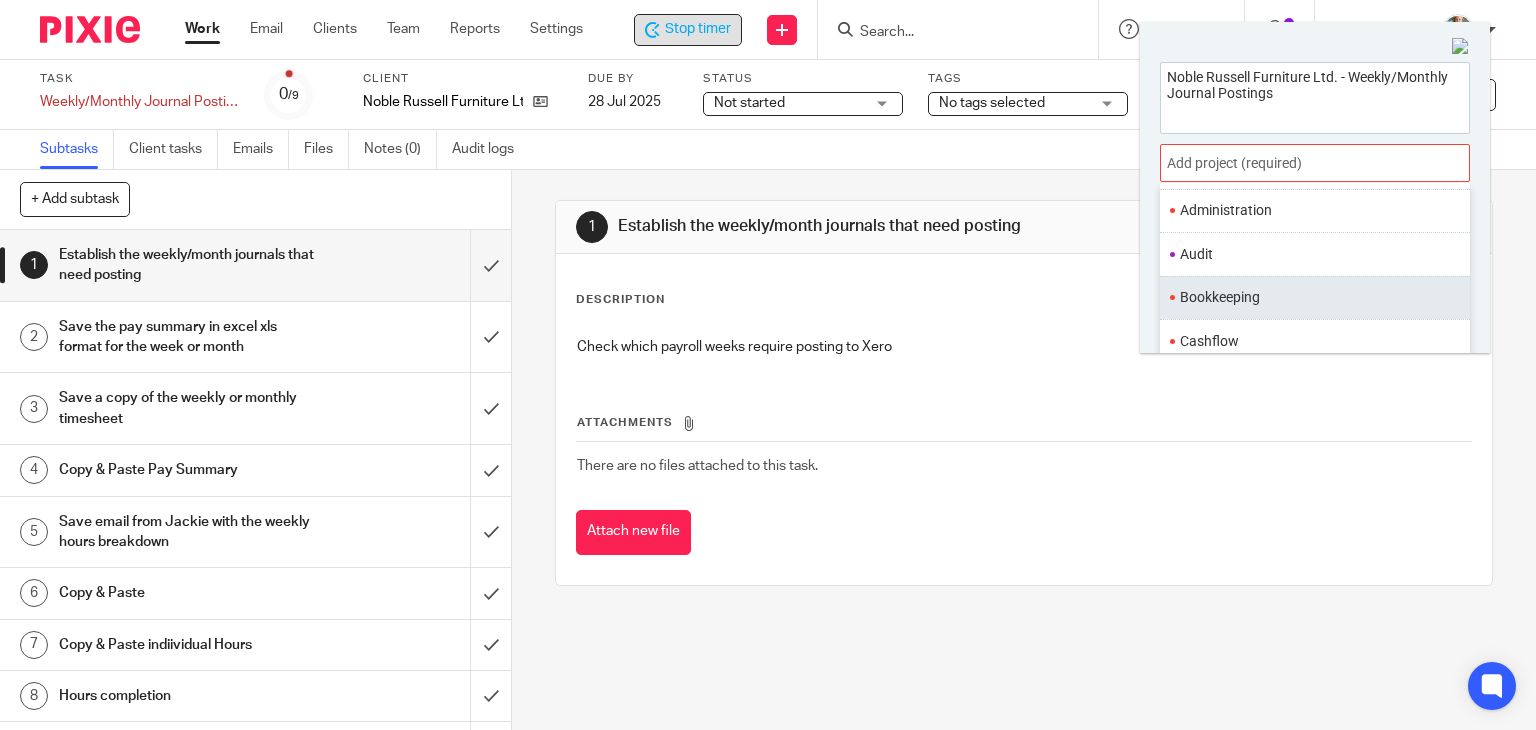 click on "Bookkeeping" at bounding box center (1310, 297) 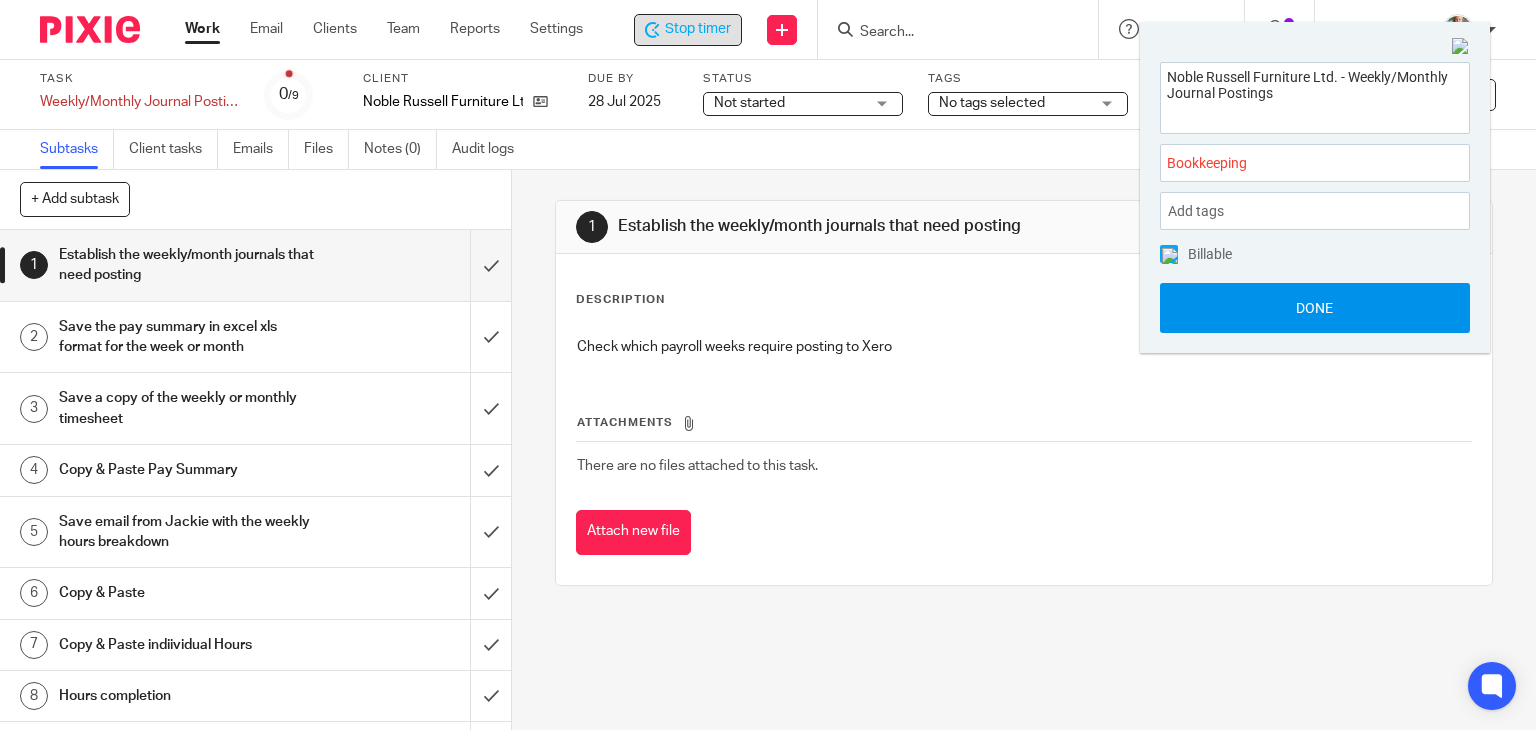 click on "Done" at bounding box center (1315, 308) 